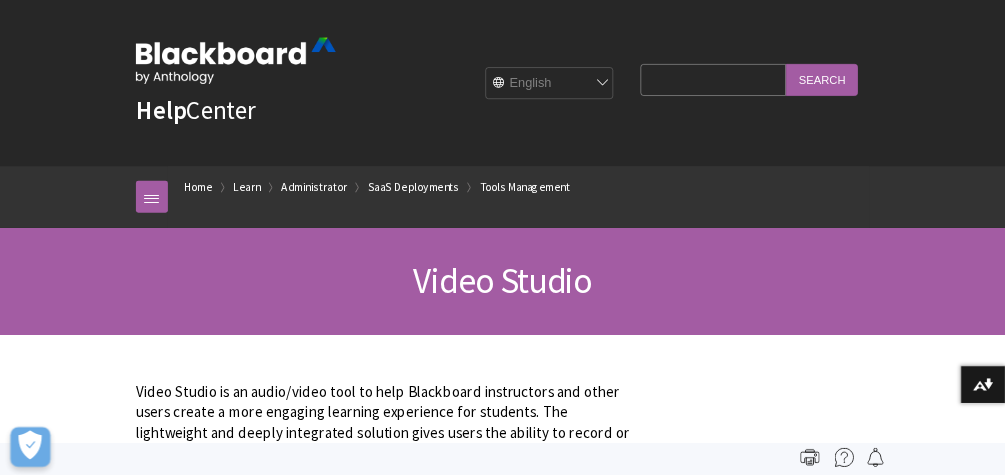 scroll, scrollTop: 0, scrollLeft: 0, axis: both 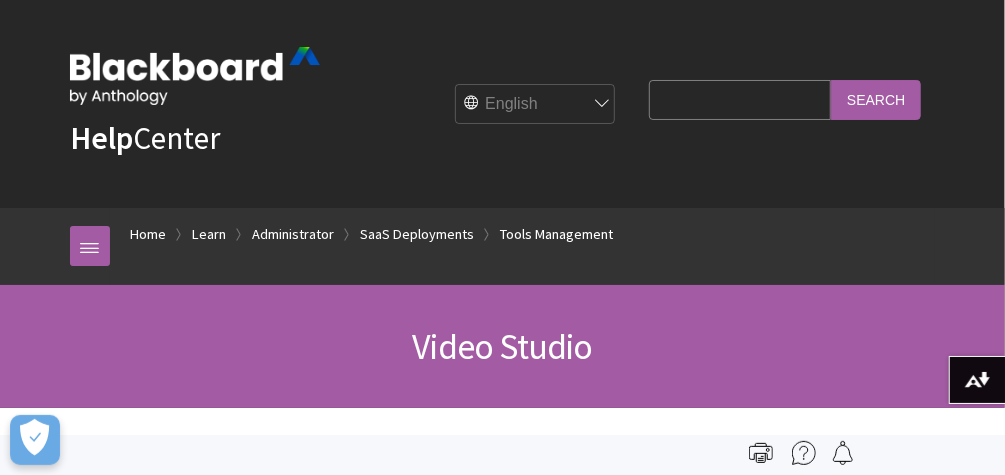click on "Breadcrumb
Home
Learn
Administrator
SaaS Deployments
Tools Management" at bounding box center (522, 246) 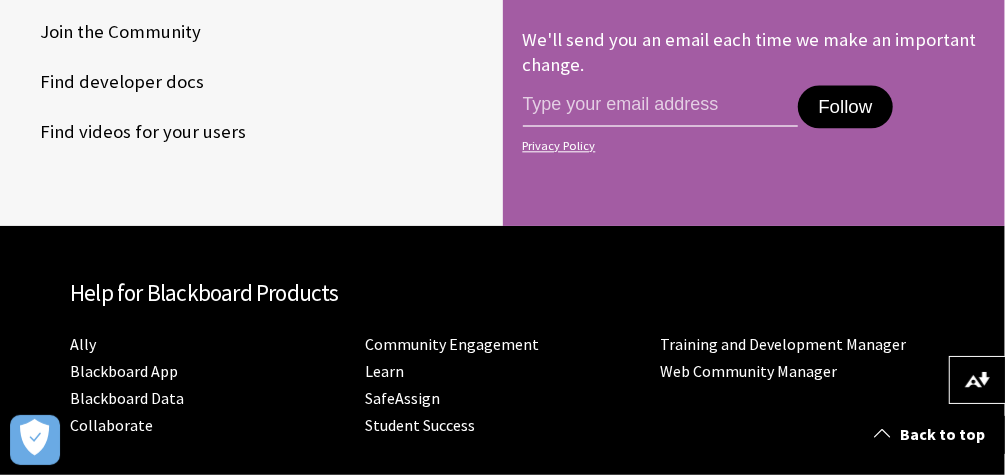 scroll, scrollTop: 1966, scrollLeft: 0, axis: vertical 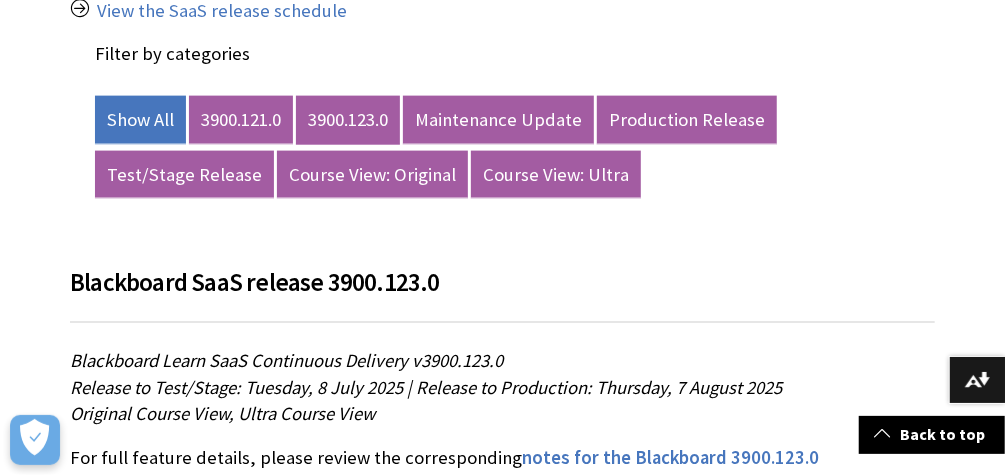 click on "3900.123.0" at bounding box center (348, 120) 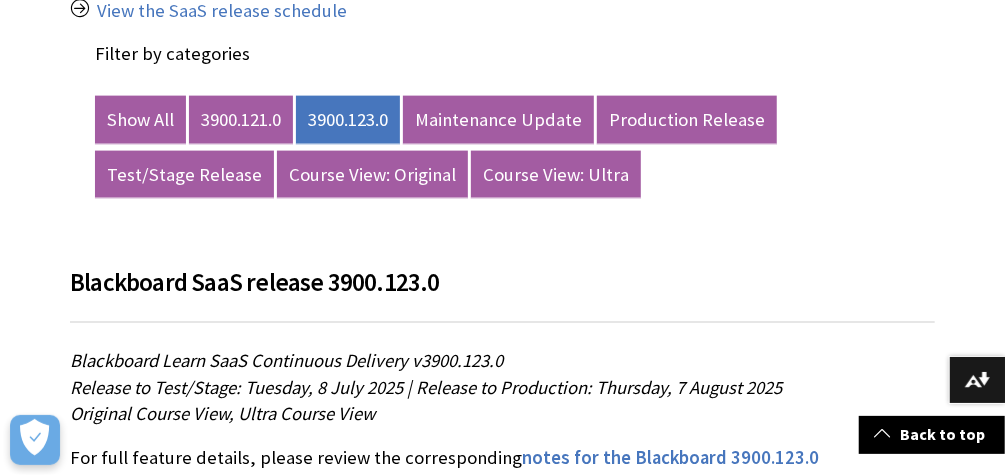 scroll, scrollTop: 1110, scrollLeft: 0, axis: vertical 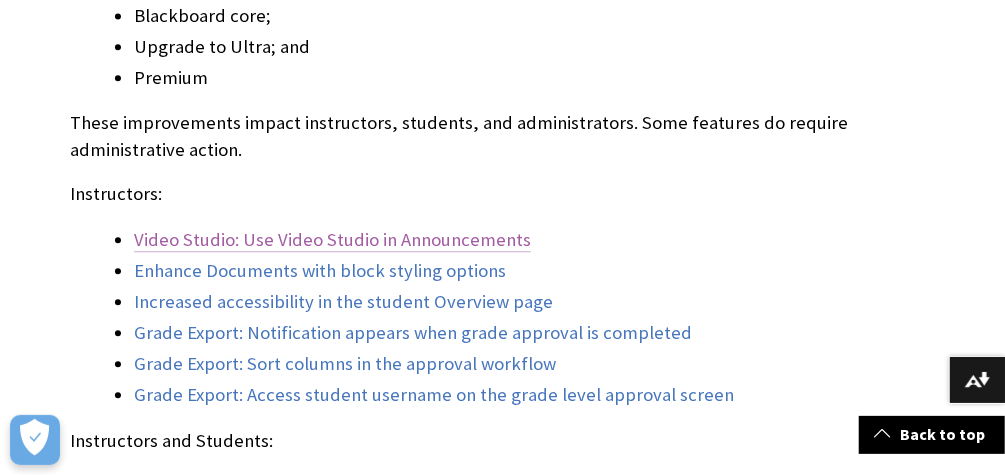 click on "Video Studio: Use Video Studio in Announcements" at bounding box center [332, 240] 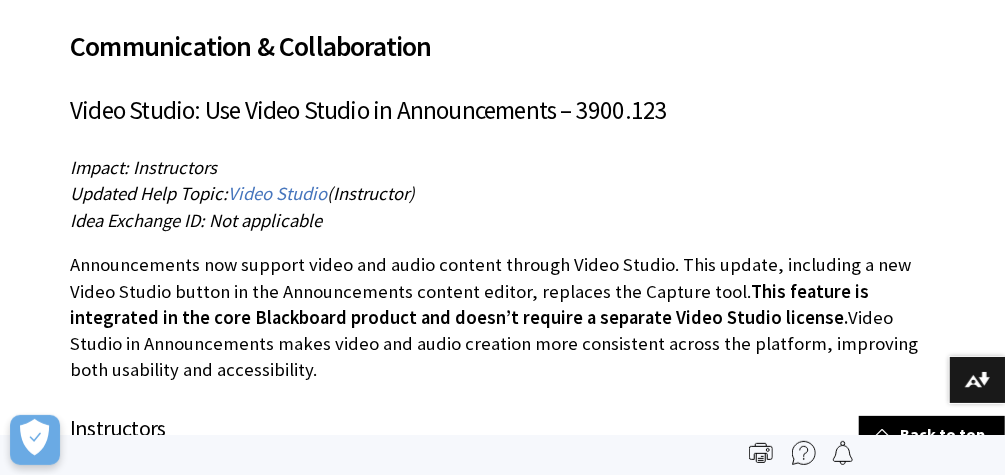 scroll, scrollTop: 1854, scrollLeft: 0, axis: vertical 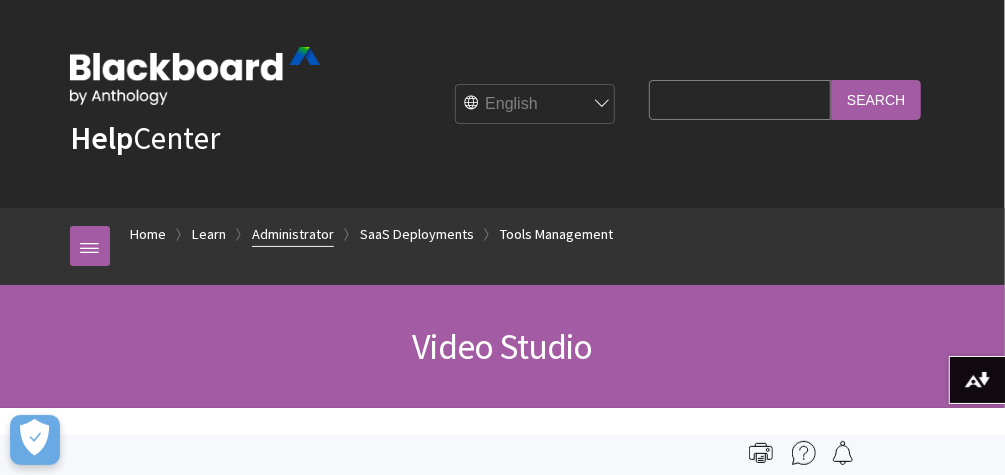 click on "Administrator" at bounding box center (293, 234) 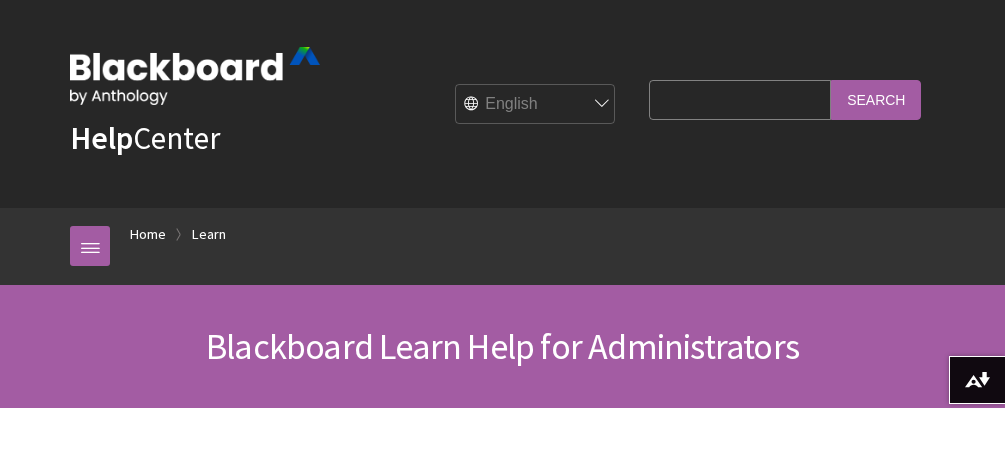 scroll, scrollTop: 0, scrollLeft: 0, axis: both 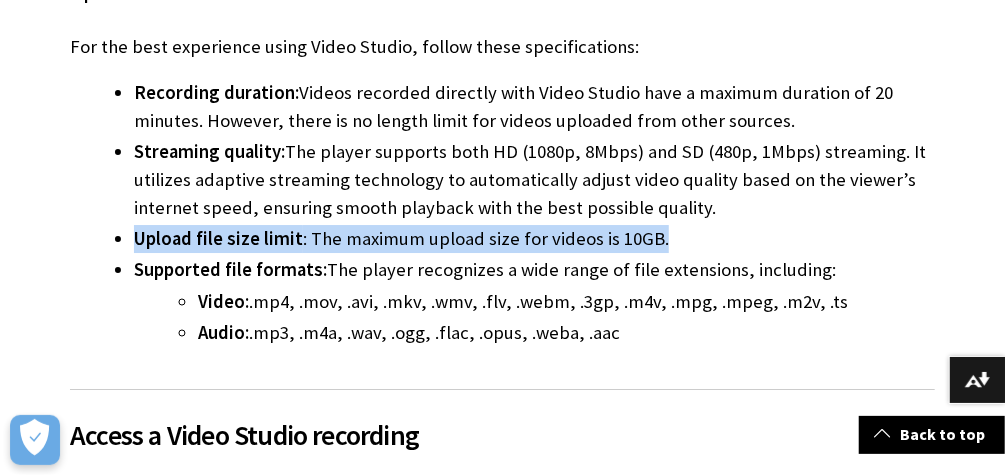 drag, startPoint x: 130, startPoint y: 232, endPoint x: 654, endPoint y: 245, distance: 524.16125 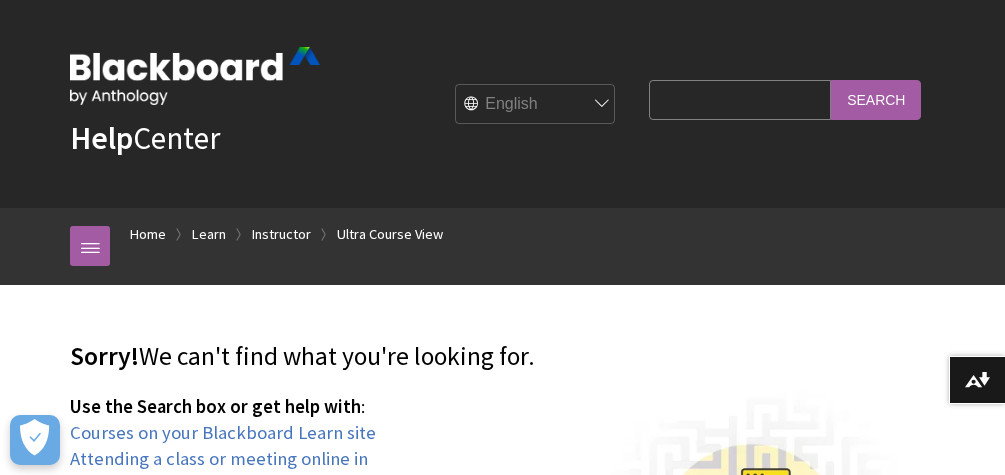scroll, scrollTop: 0, scrollLeft: 0, axis: both 